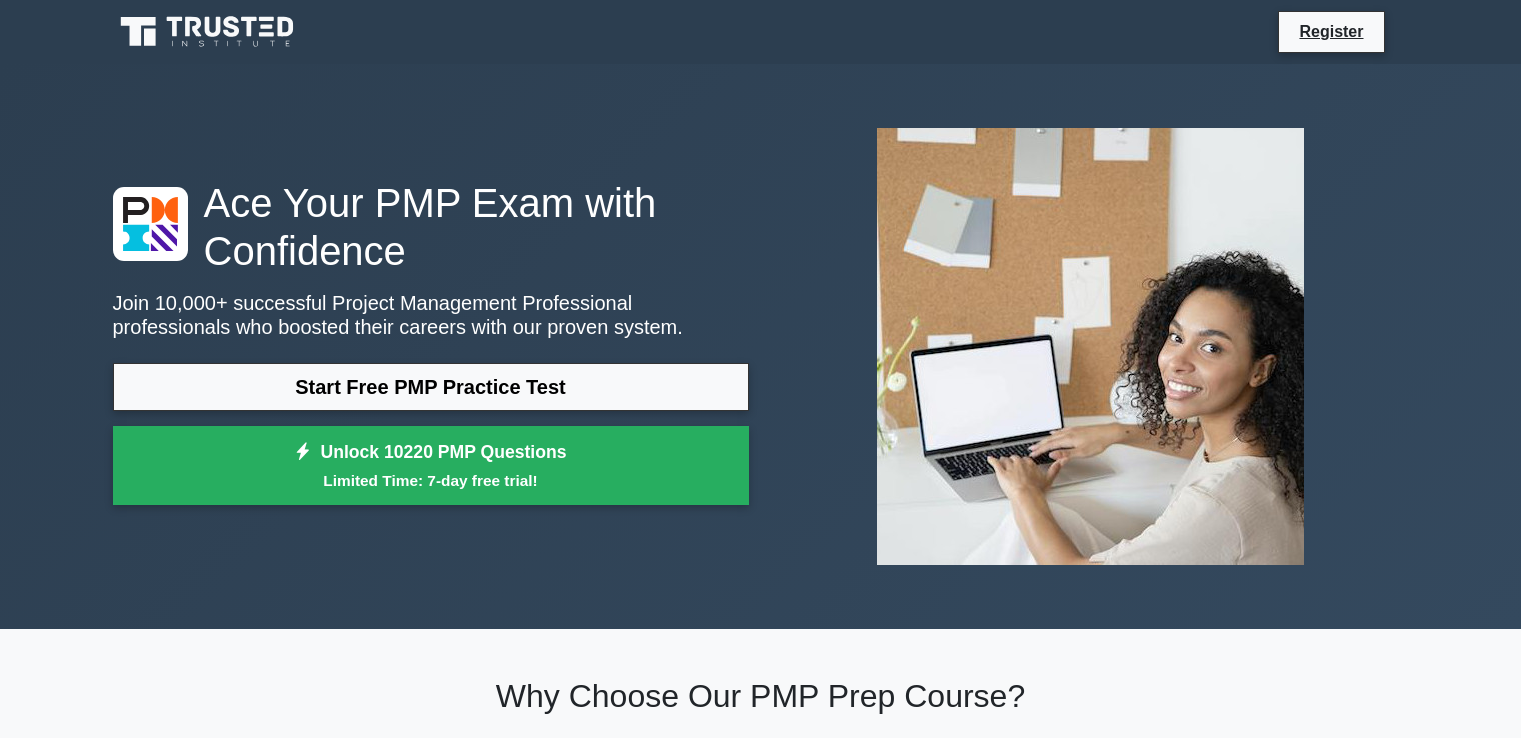 scroll, scrollTop: 400, scrollLeft: 0, axis: vertical 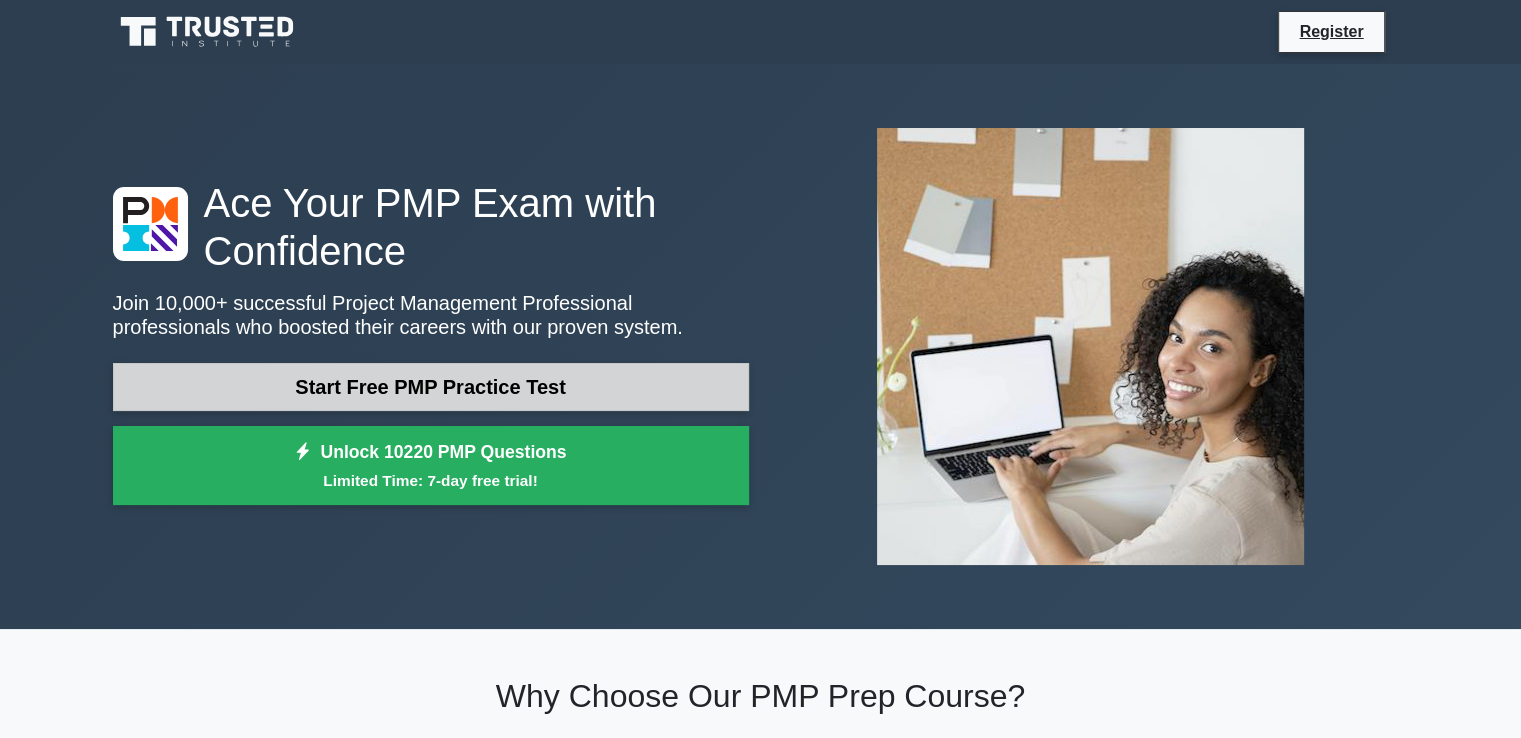 click on "Start Free PMP Practice Test" at bounding box center [431, 387] 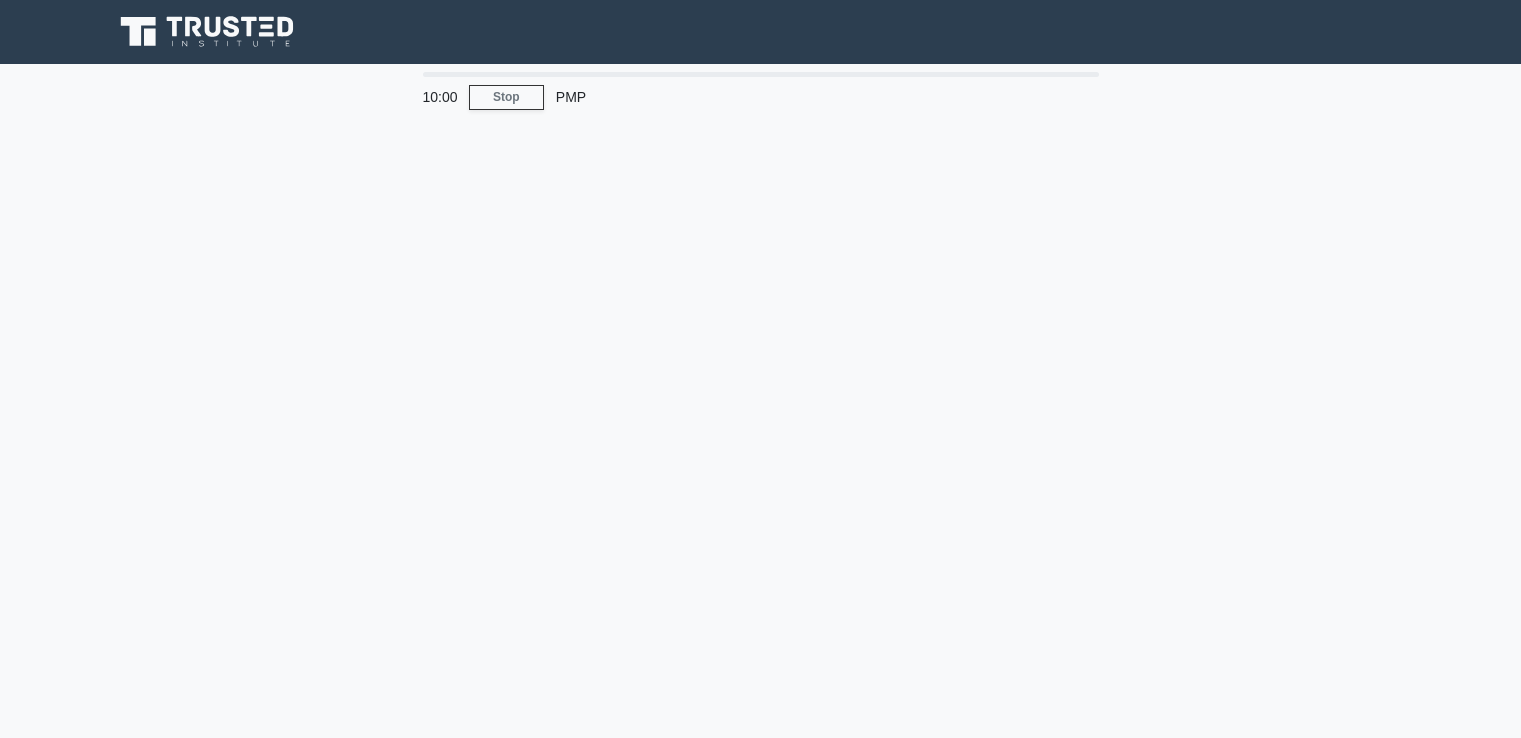 scroll, scrollTop: 0, scrollLeft: 0, axis: both 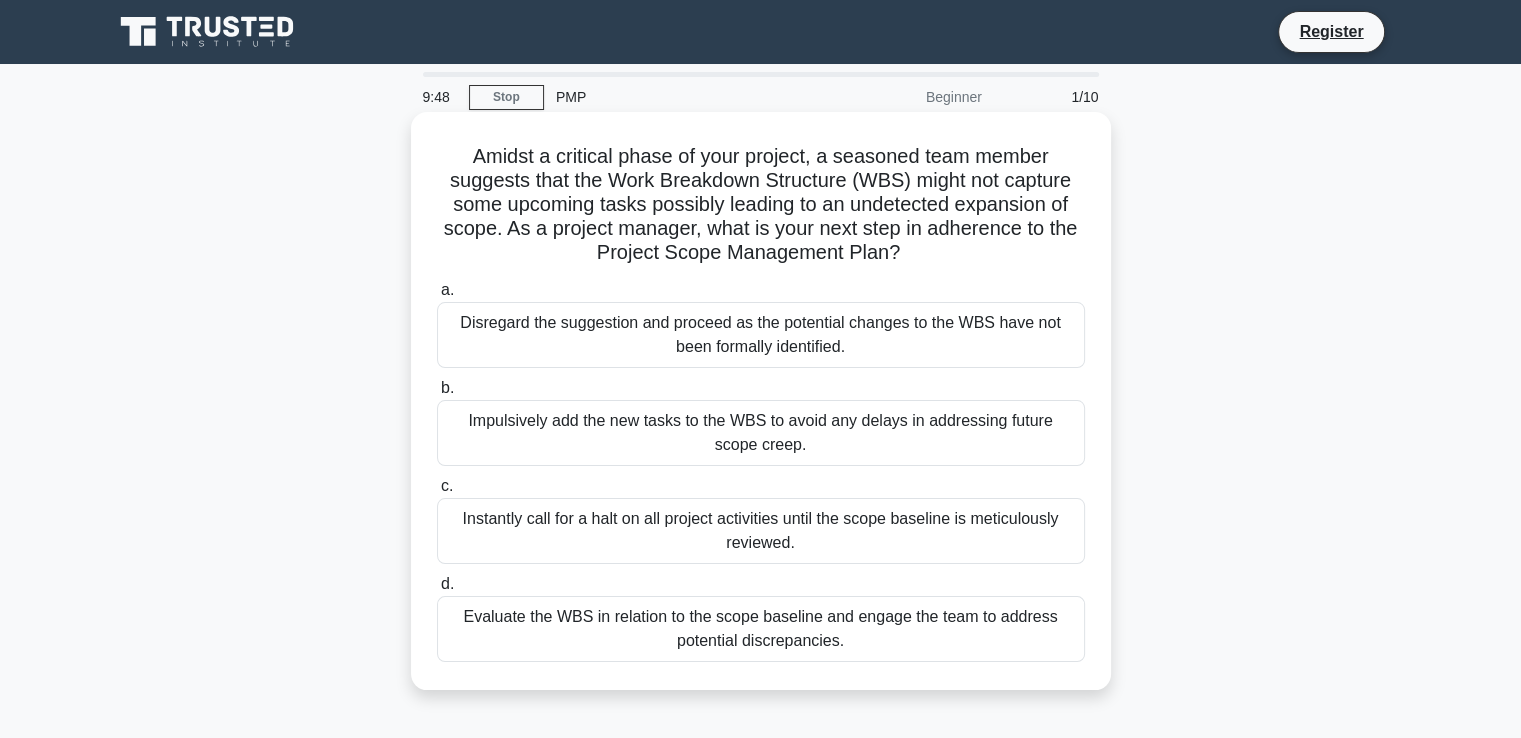 click on "Disregard the suggestion and proceed as the potential changes to the WBS have not been formally identified." at bounding box center [761, 335] 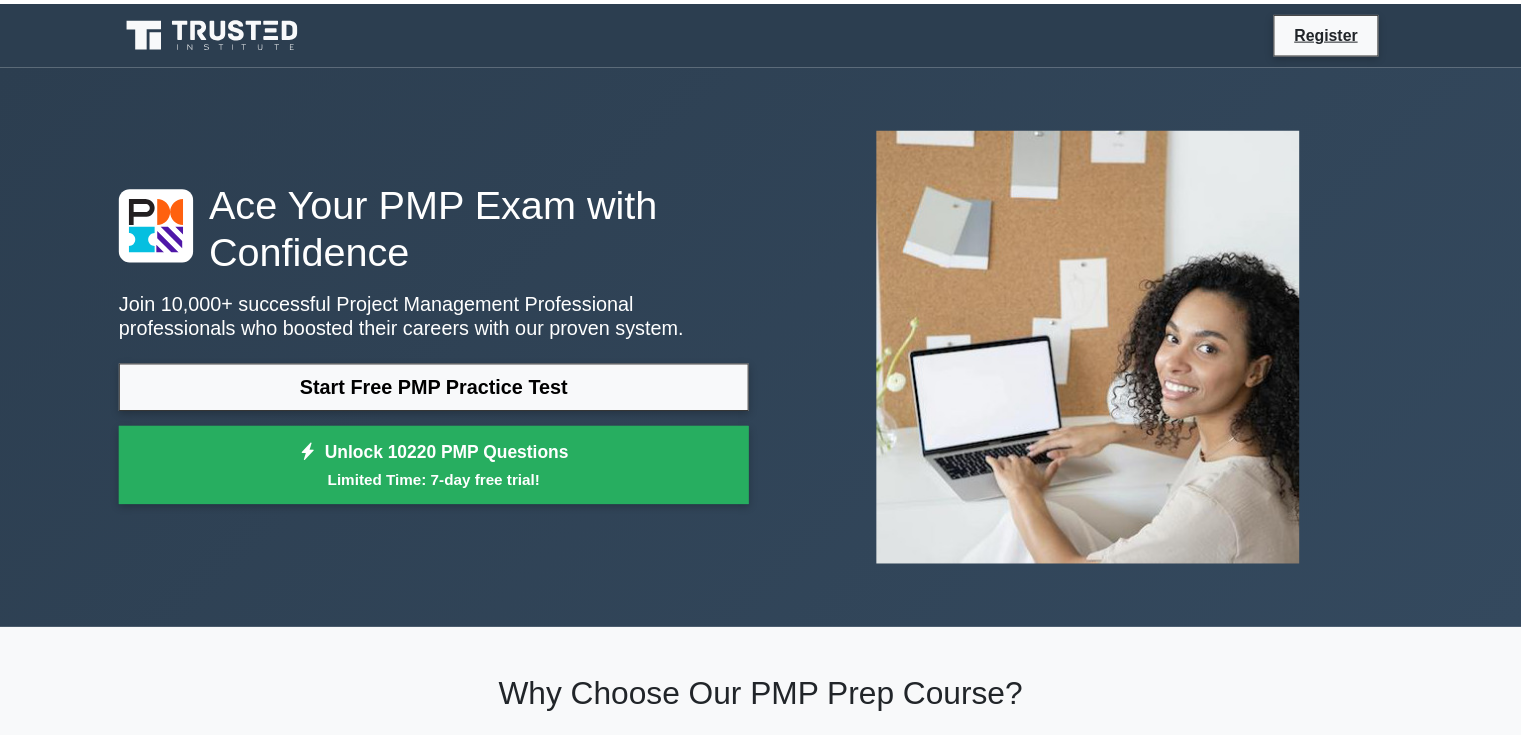 scroll, scrollTop: 0, scrollLeft: 0, axis: both 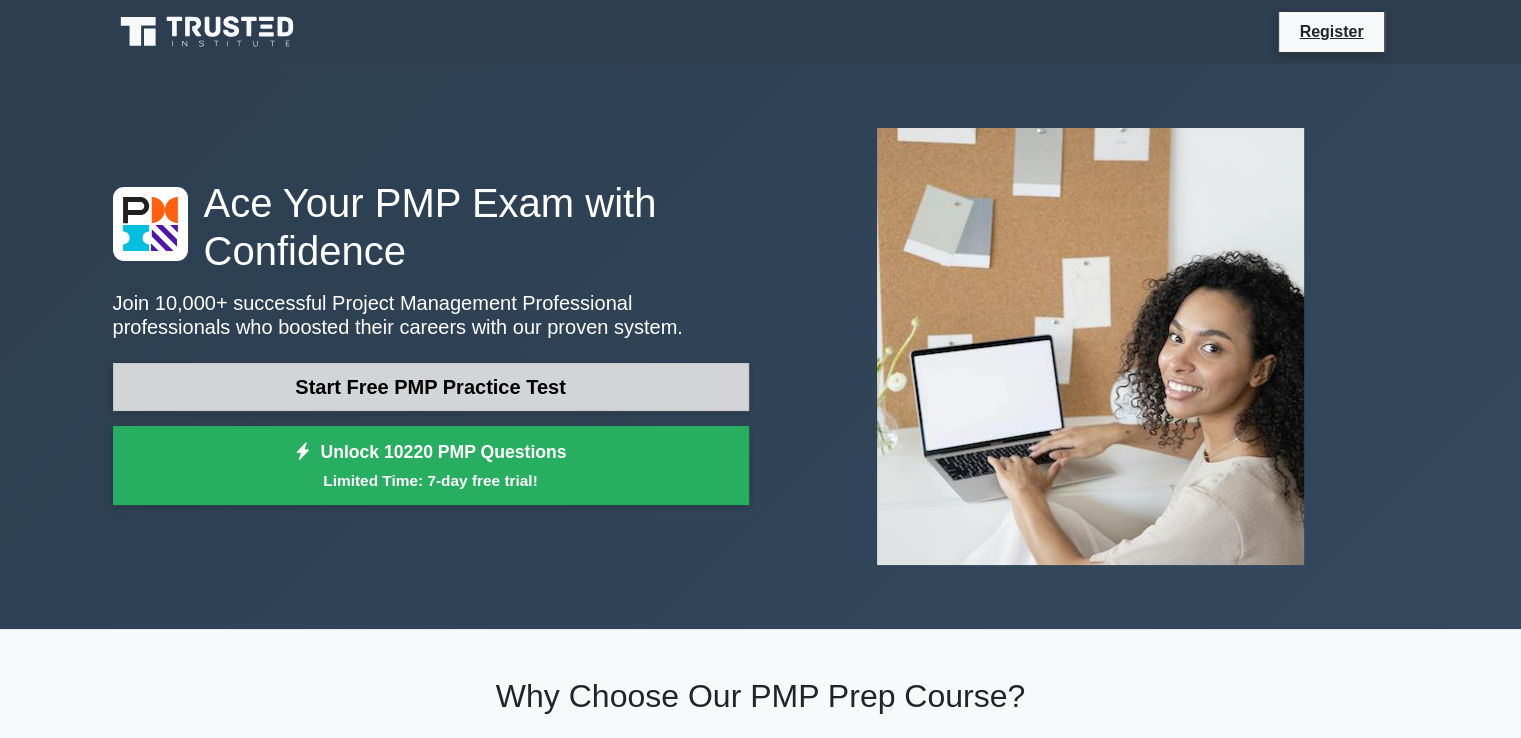 click on "Start Free PMP Practice Test" at bounding box center [431, 387] 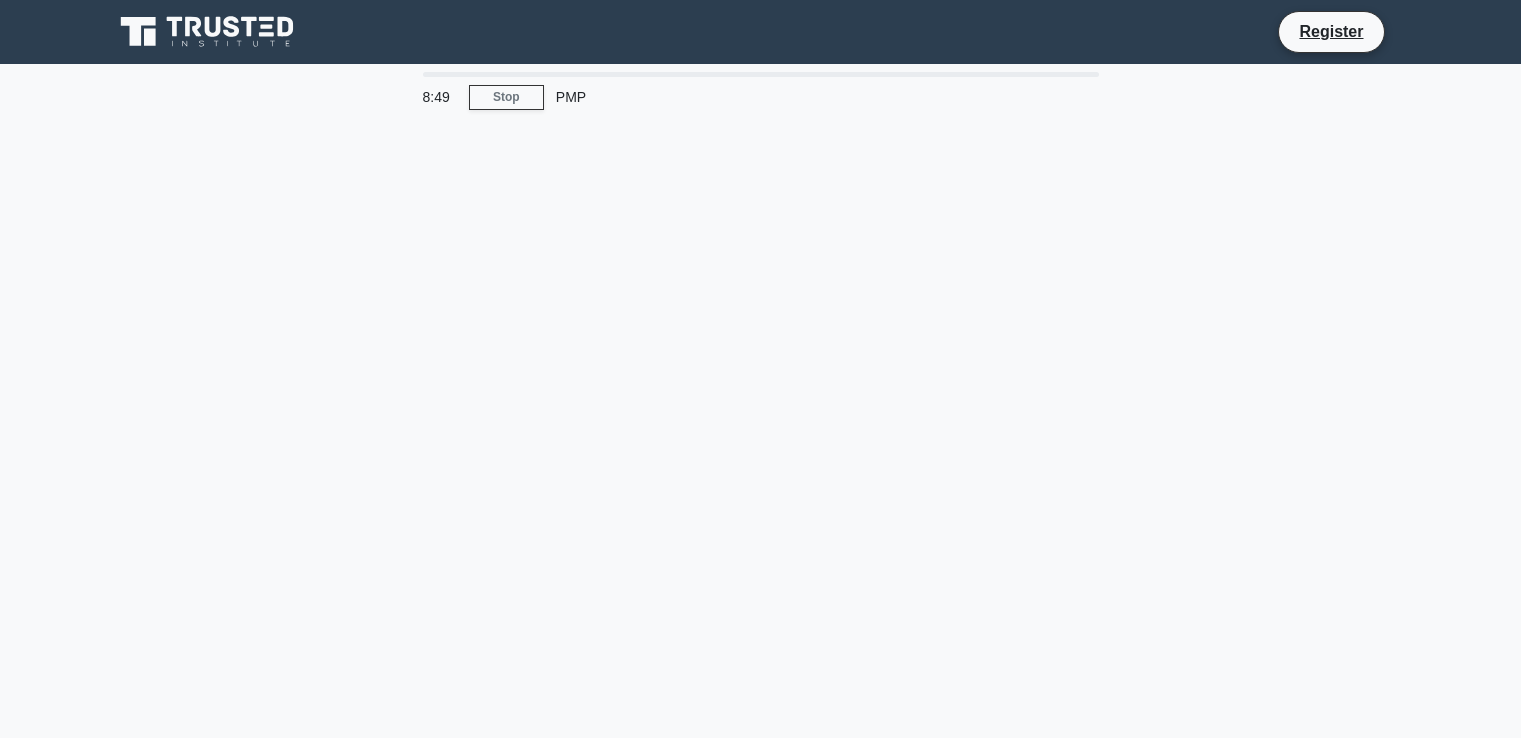 scroll, scrollTop: 0, scrollLeft: 0, axis: both 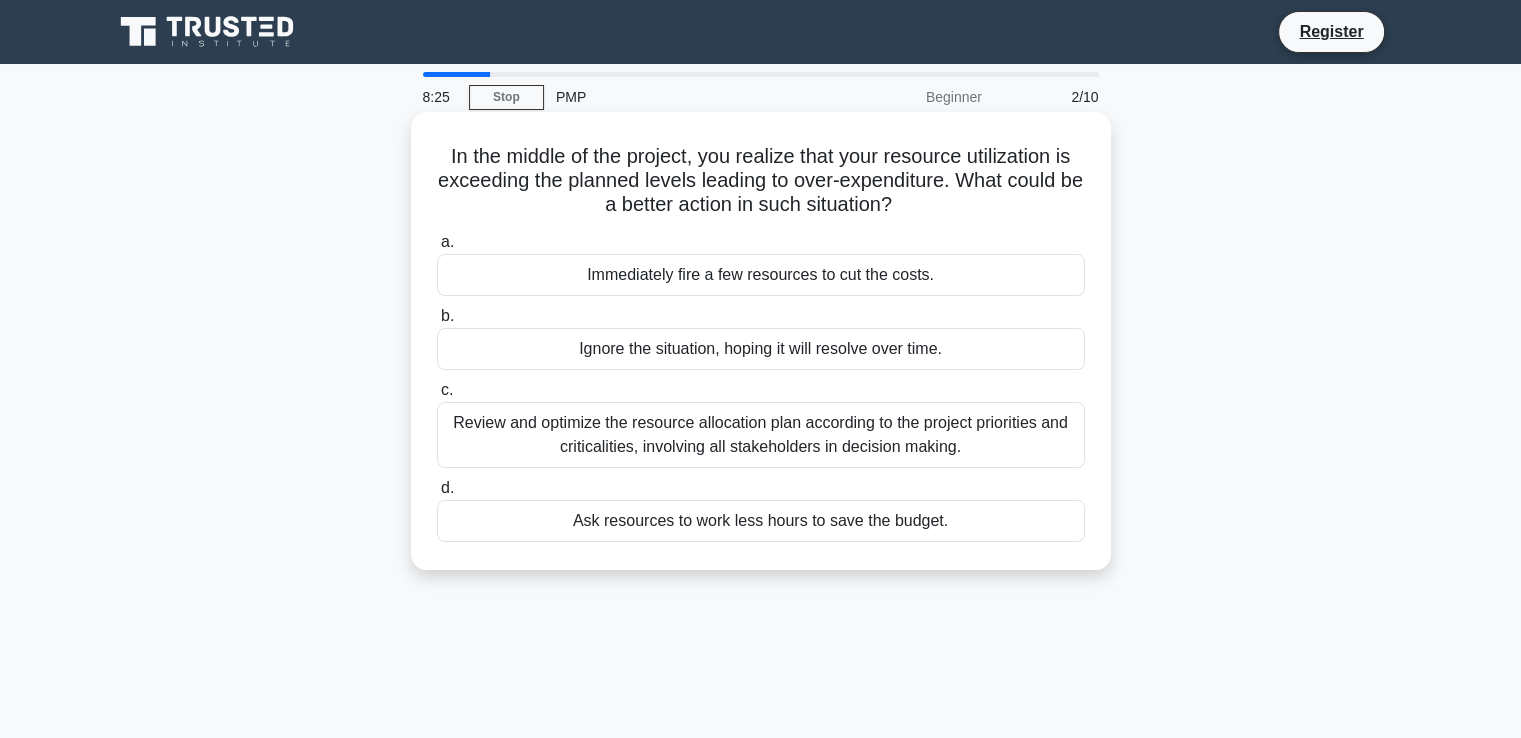 click on "Review and optimize the resource allocation plan according to the project priorities and criticalities, involving all stakeholders in decision making." at bounding box center [761, 435] 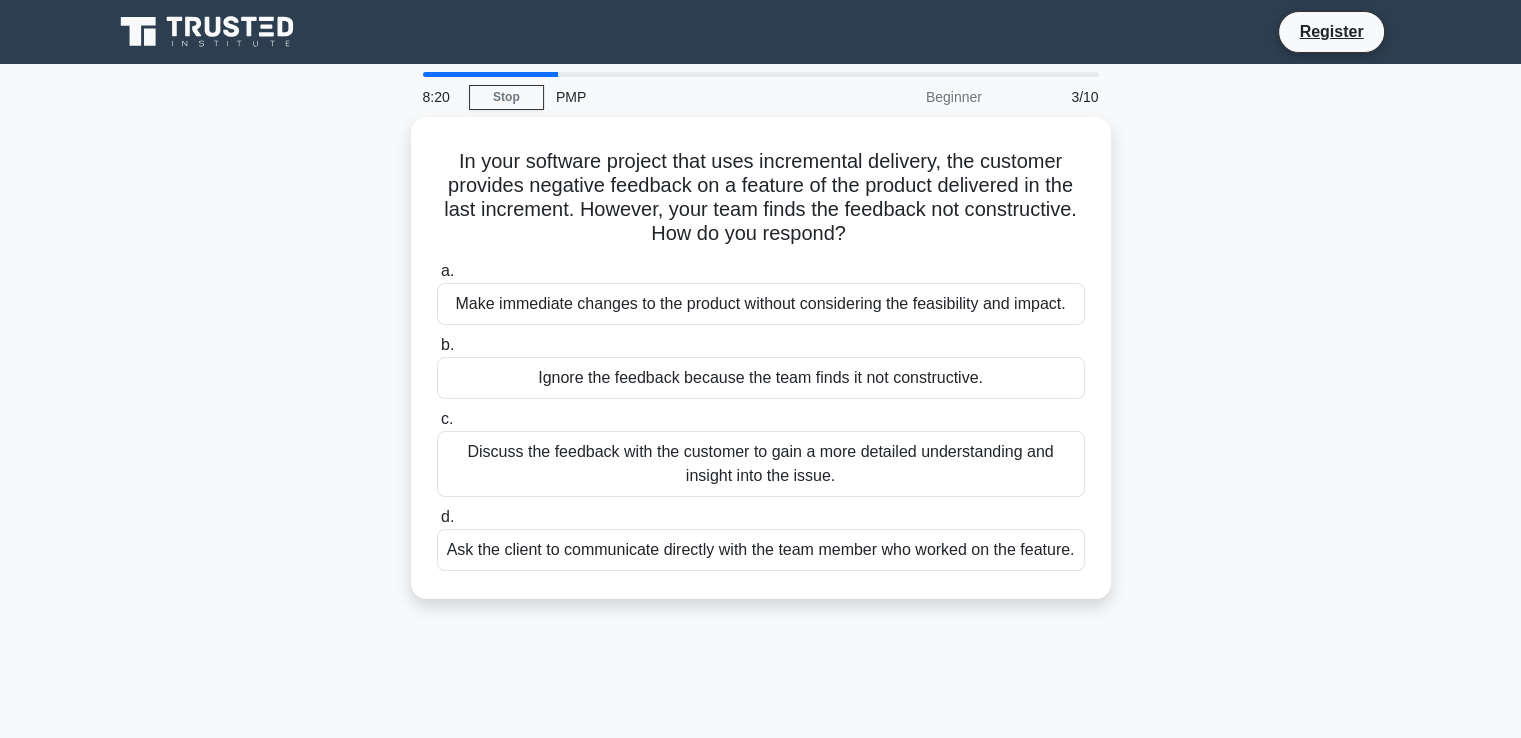 drag, startPoint x: 749, startPoint y: 417, endPoint x: 1291, endPoint y: 230, distance: 573.3524 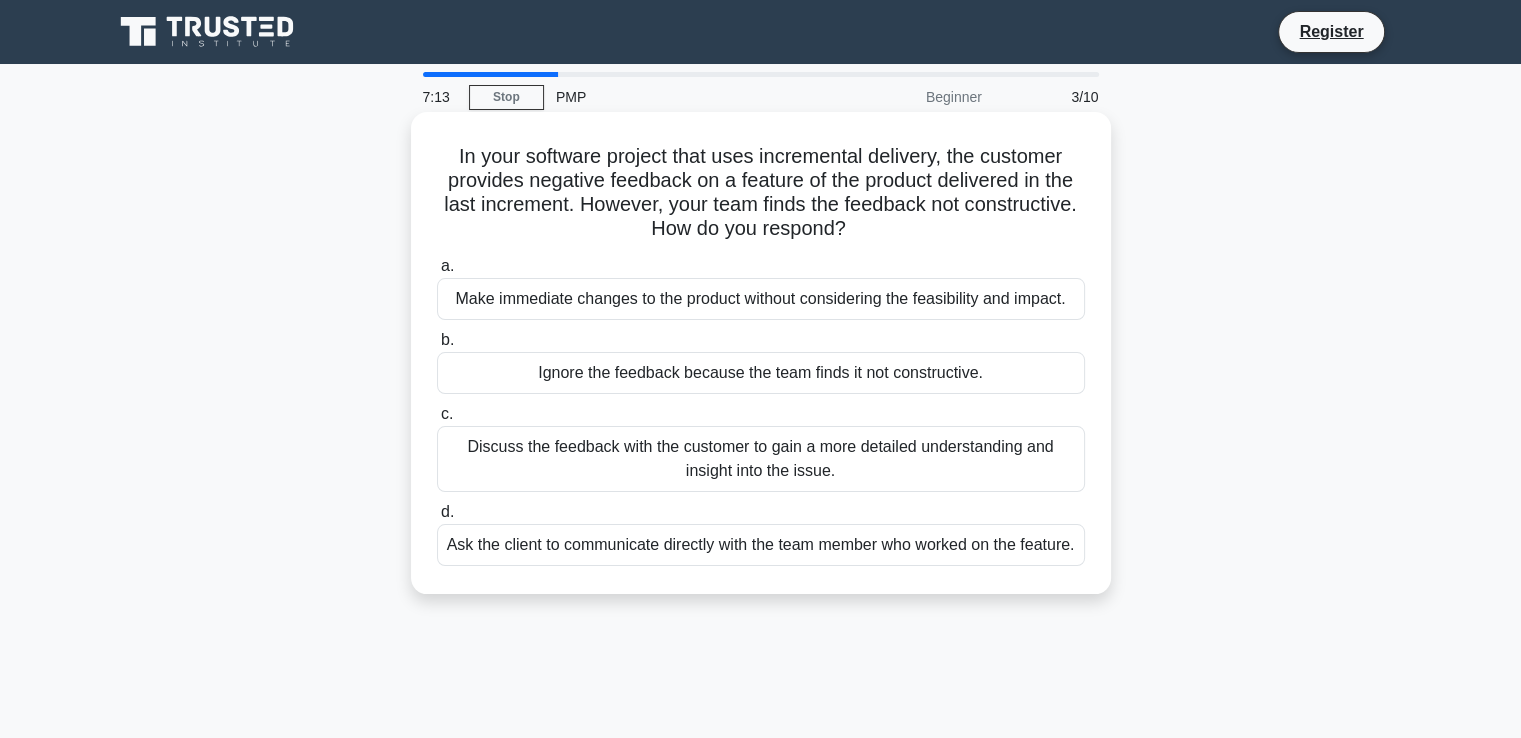 click on "Discuss the feedback with the customer to gain a more detailed understanding and insight into the issue." at bounding box center [761, 459] 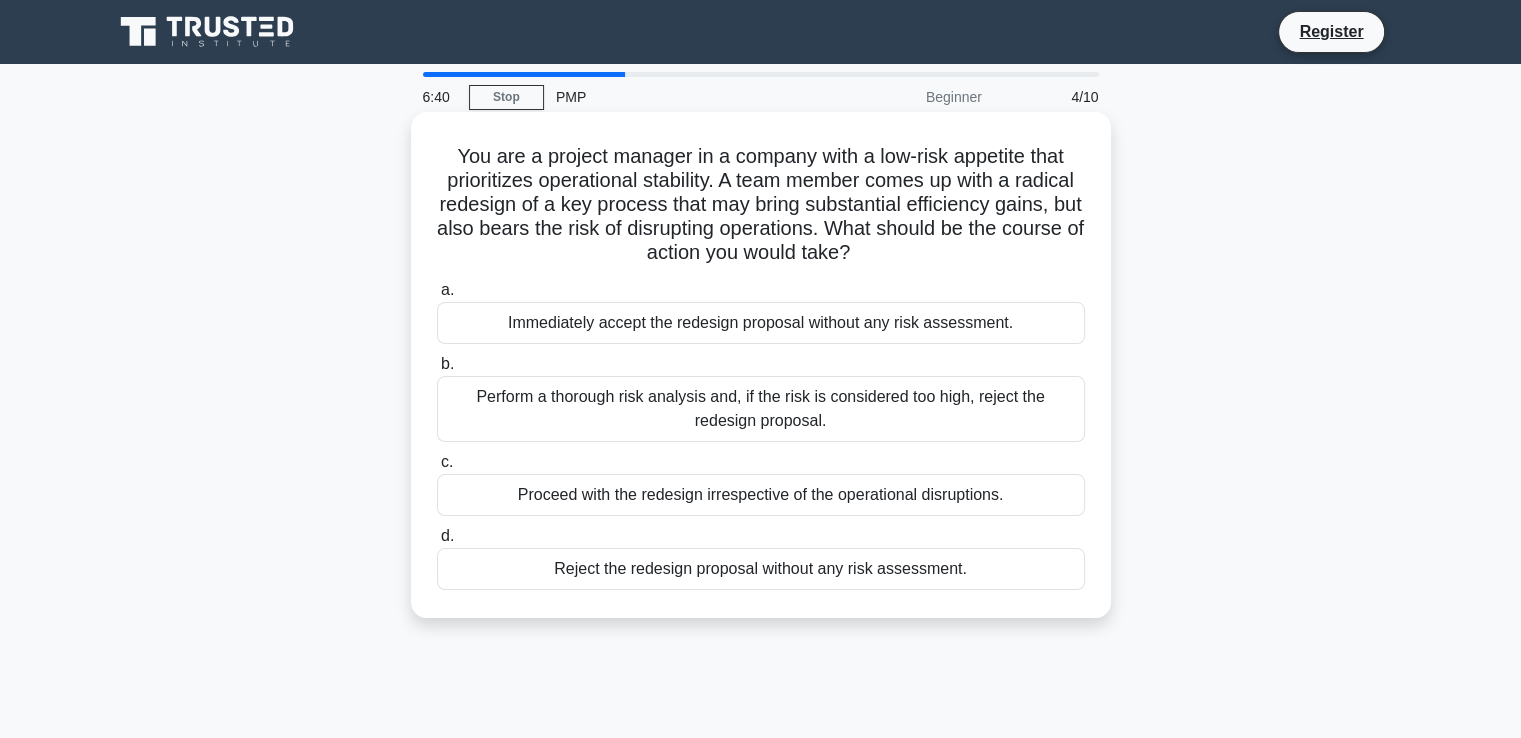 click on "Perform a thorough risk analysis and, if the risk is considered too high, reject the redesign proposal." at bounding box center (761, 409) 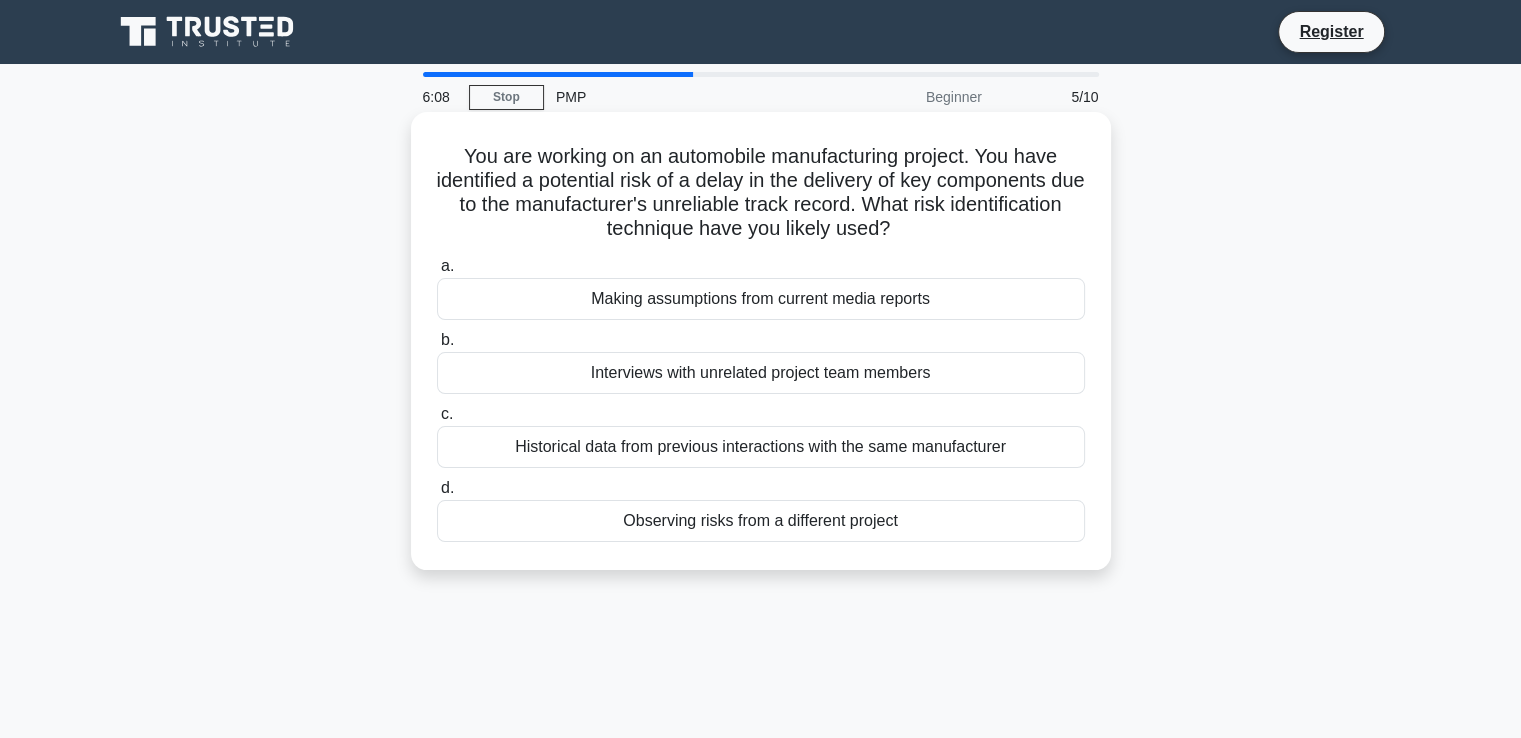 click on "Historical data from previous interactions with the same manufacturer" at bounding box center (761, 447) 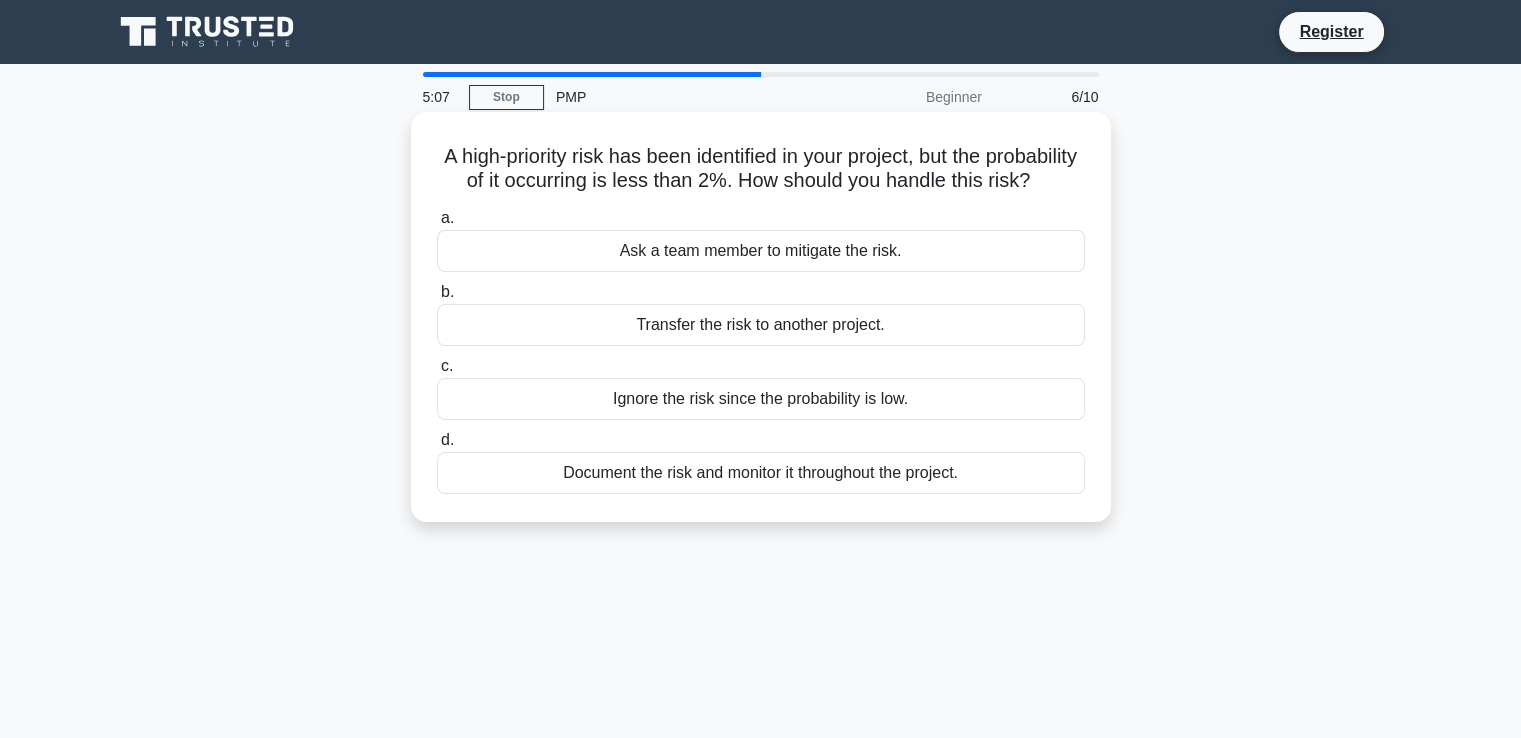 click on "Document the risk and monitor it throughout the project." at bounding box center (761, 473) 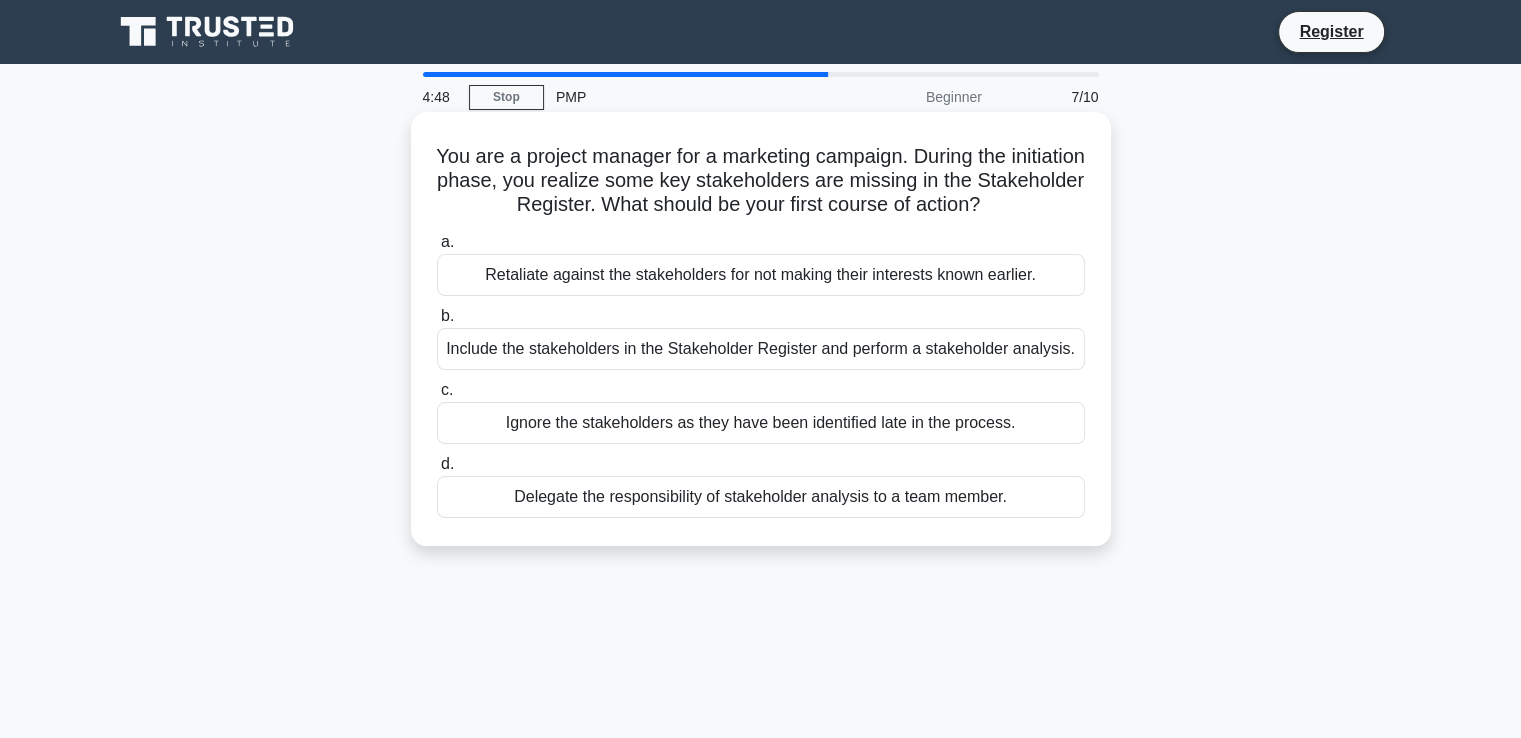 click on "Include the stakeholders in the Stakeholder Register and perform a stakeholder analysis." at bounding box center (761, 349) 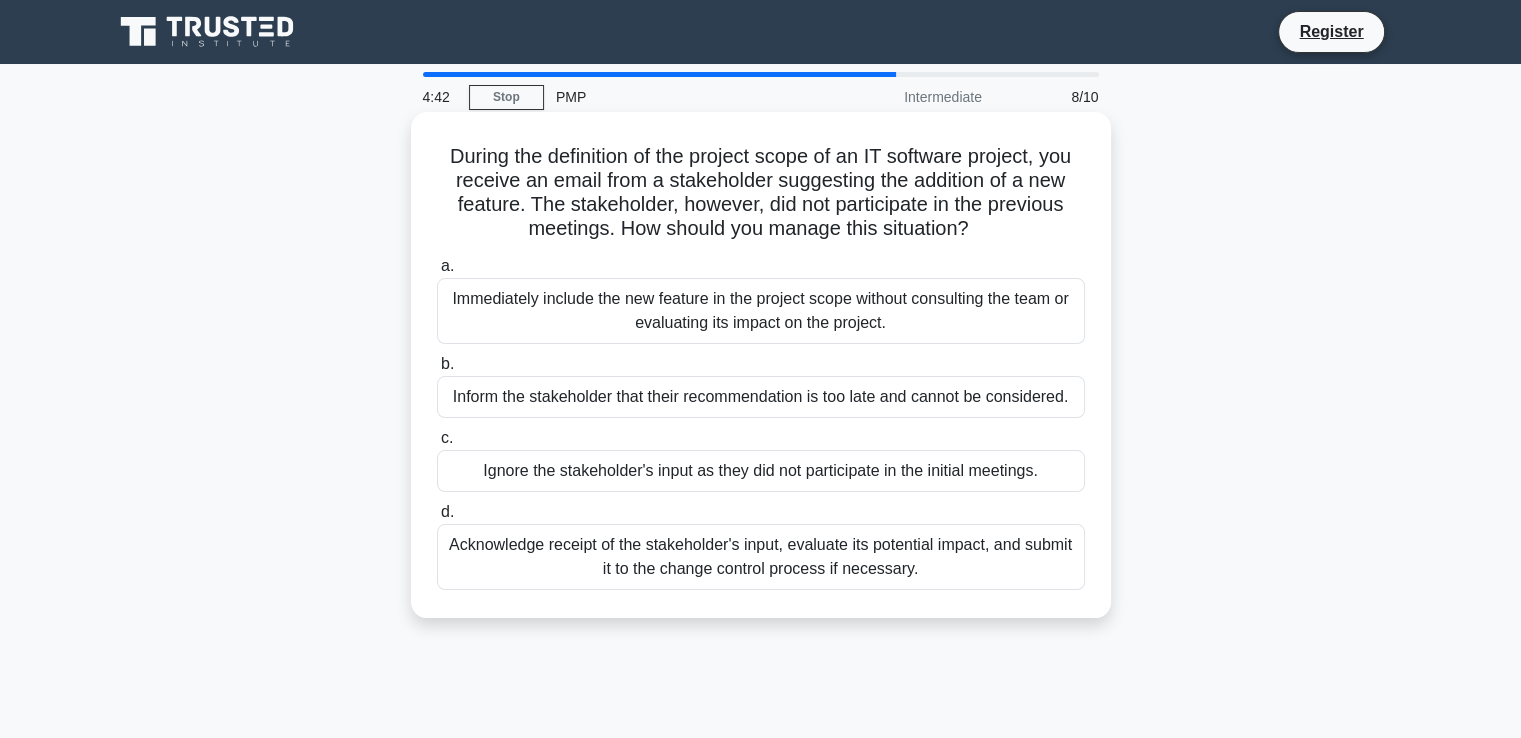 click on "Ignore the stakeholder's input as they did not participate in the initial meetings." at bounding box center [761, 471] 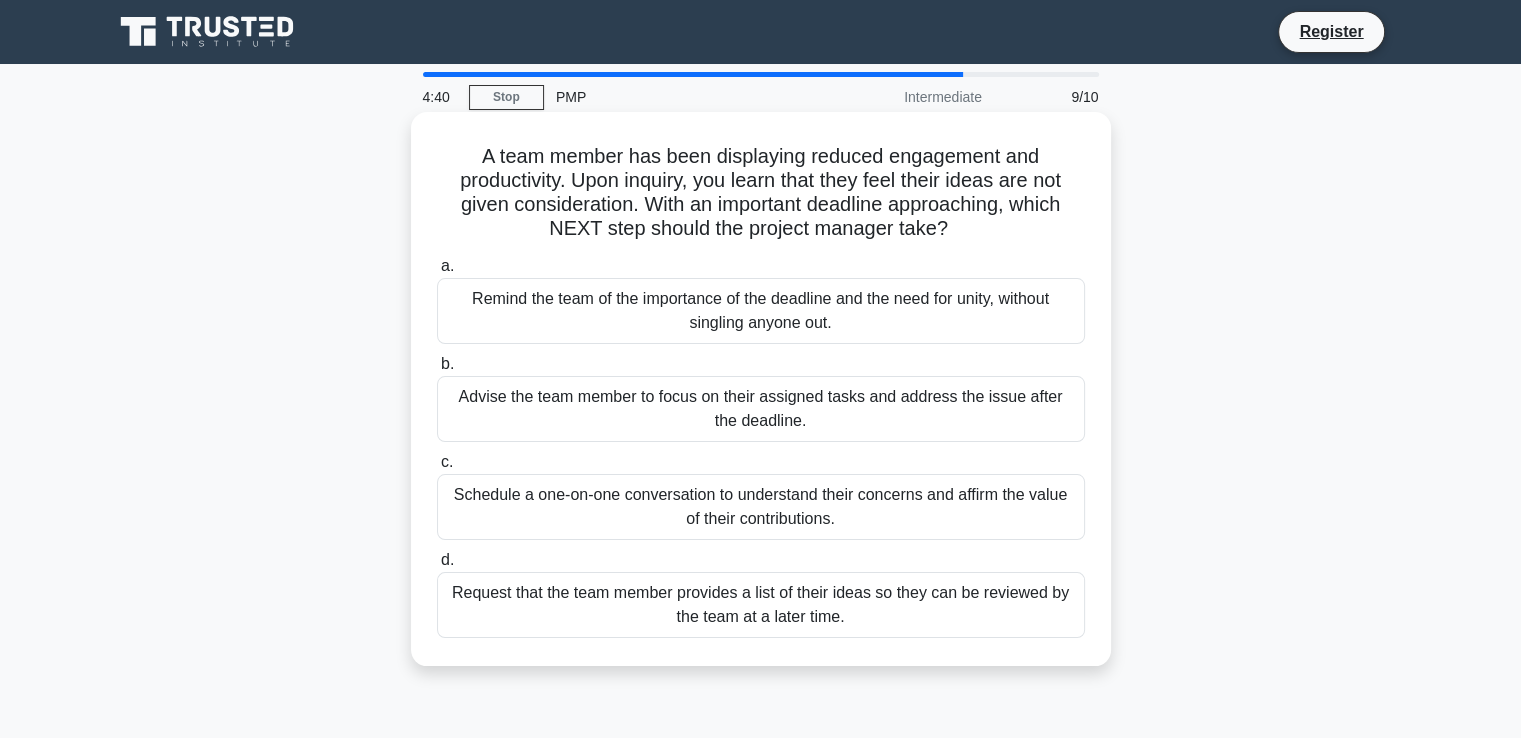click on "Schedule a one-on-one conversation to understand their concerns and affirm the value of their contributions." at bounding box center (761, 507) 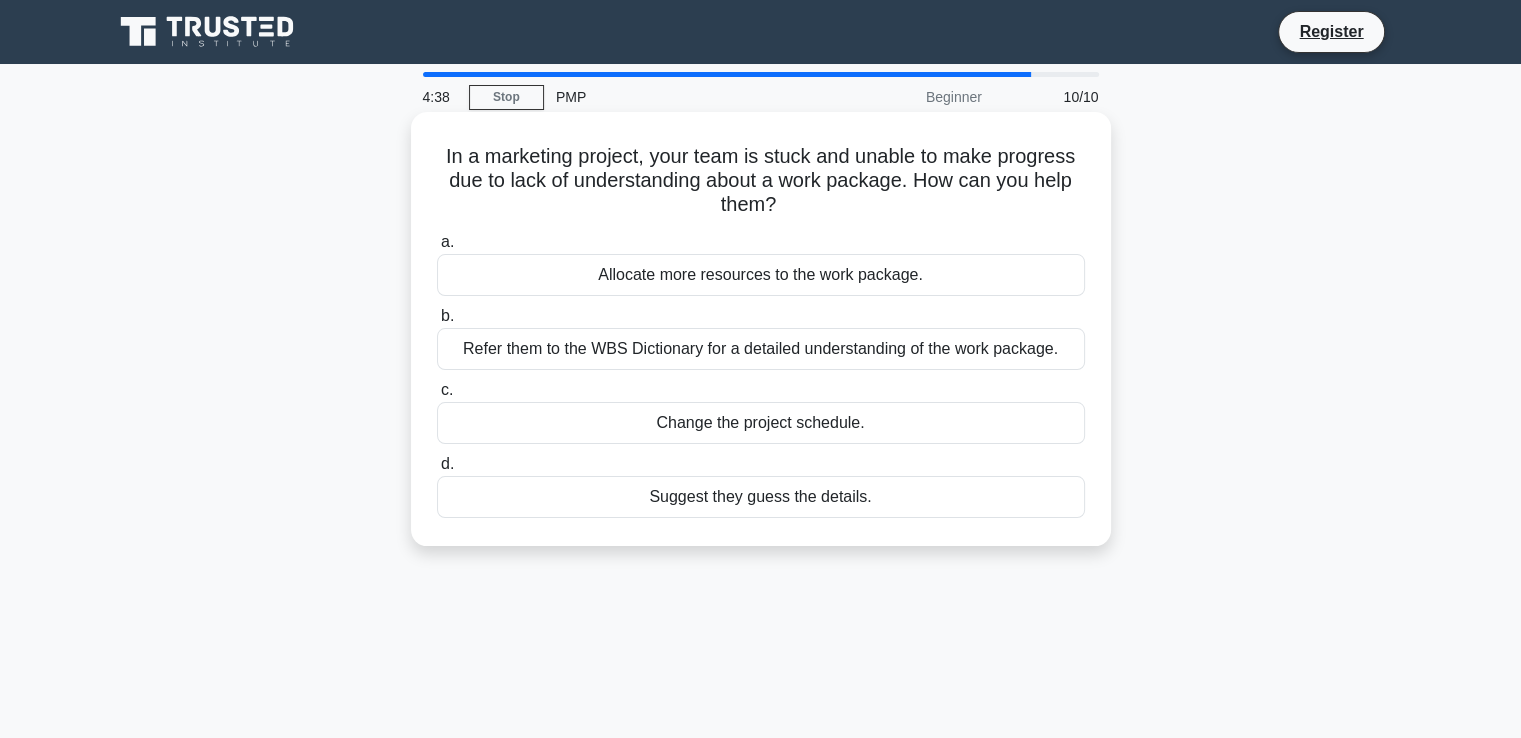 click on "Refer them to the WBS Dictionary for a detailed understanding of the work package." at bounding box center [761, 349] 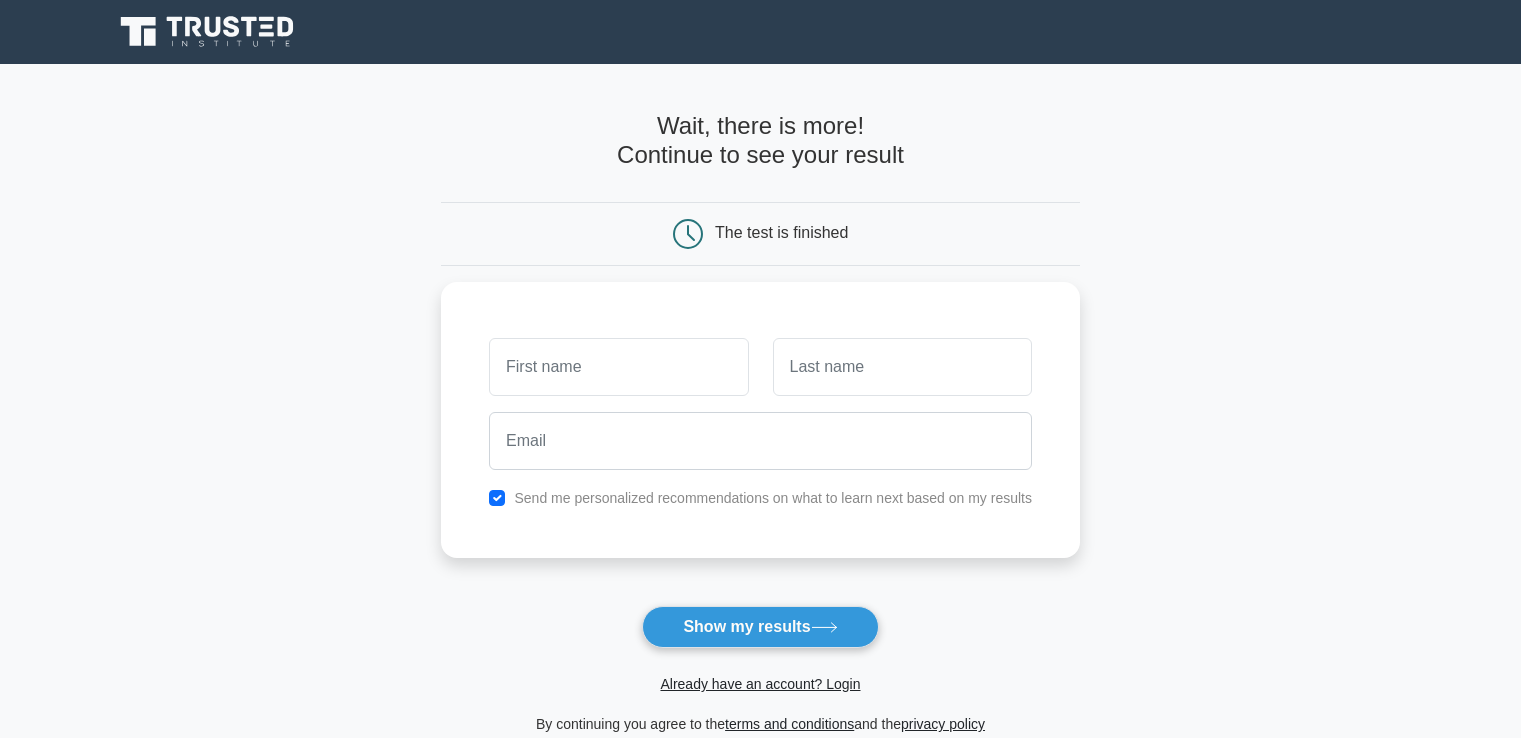 scroll, scrollTop: 0, scrollLeft: 0, axis: both 